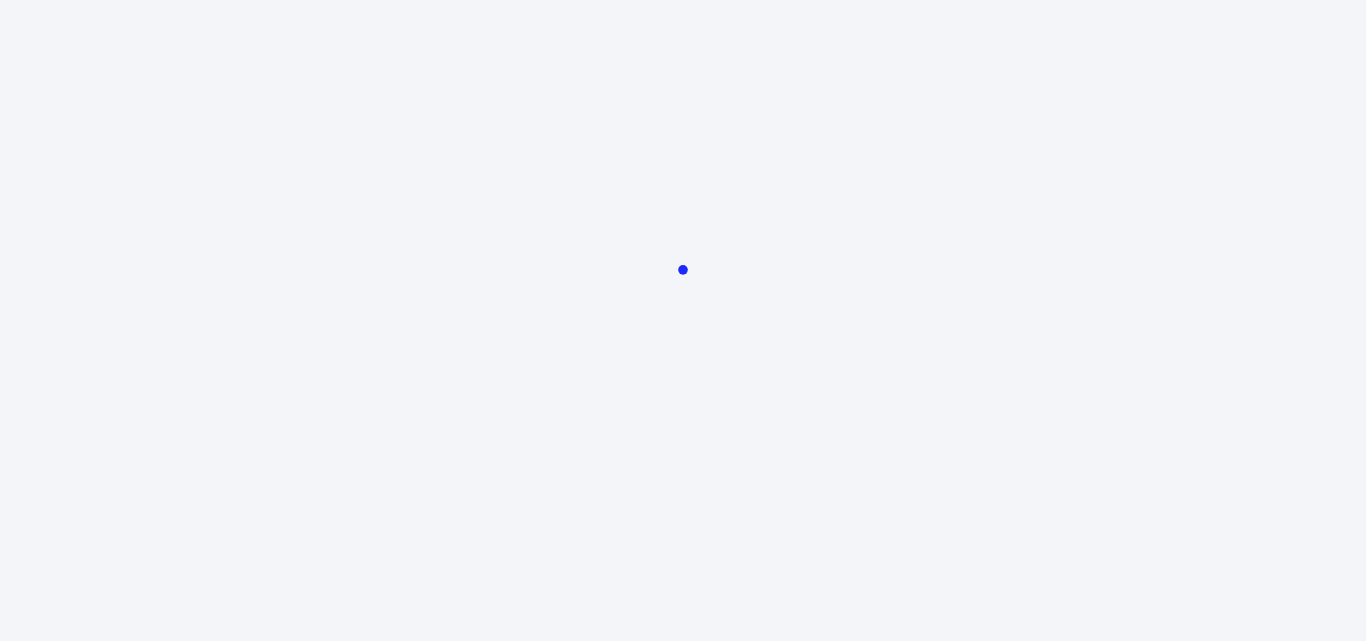 scroll, scrollTop: 0, scrollLeft: 0, axis: both 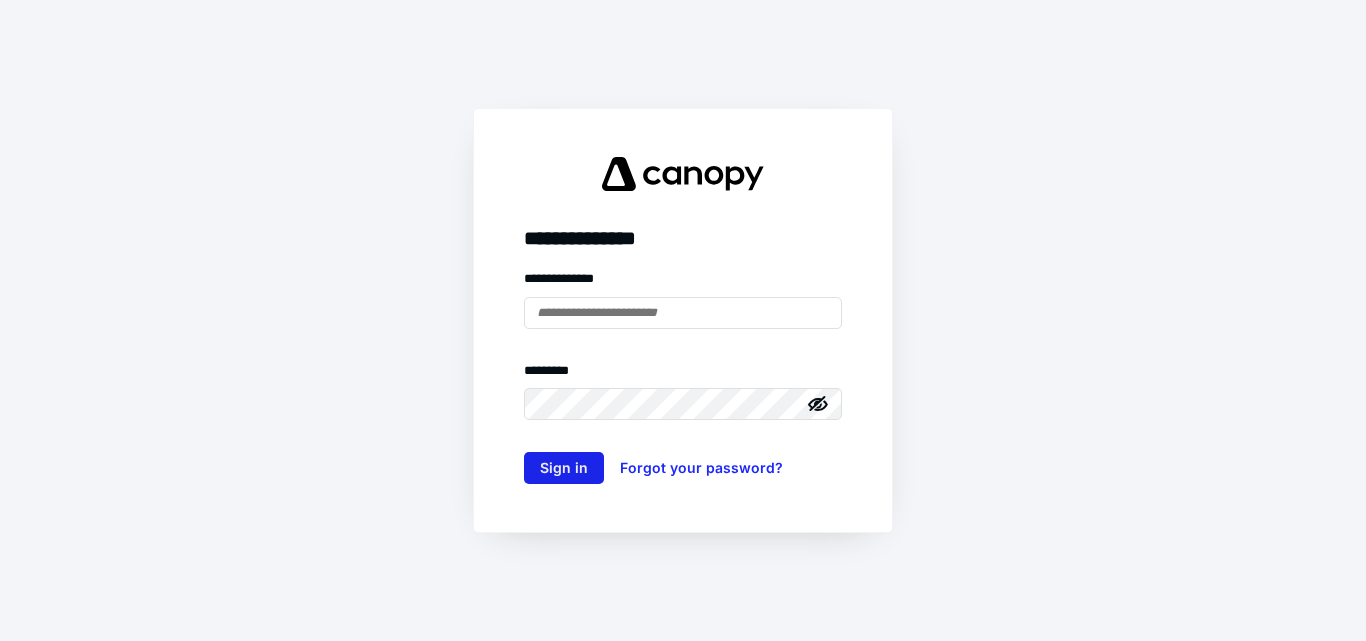 type on "**********" 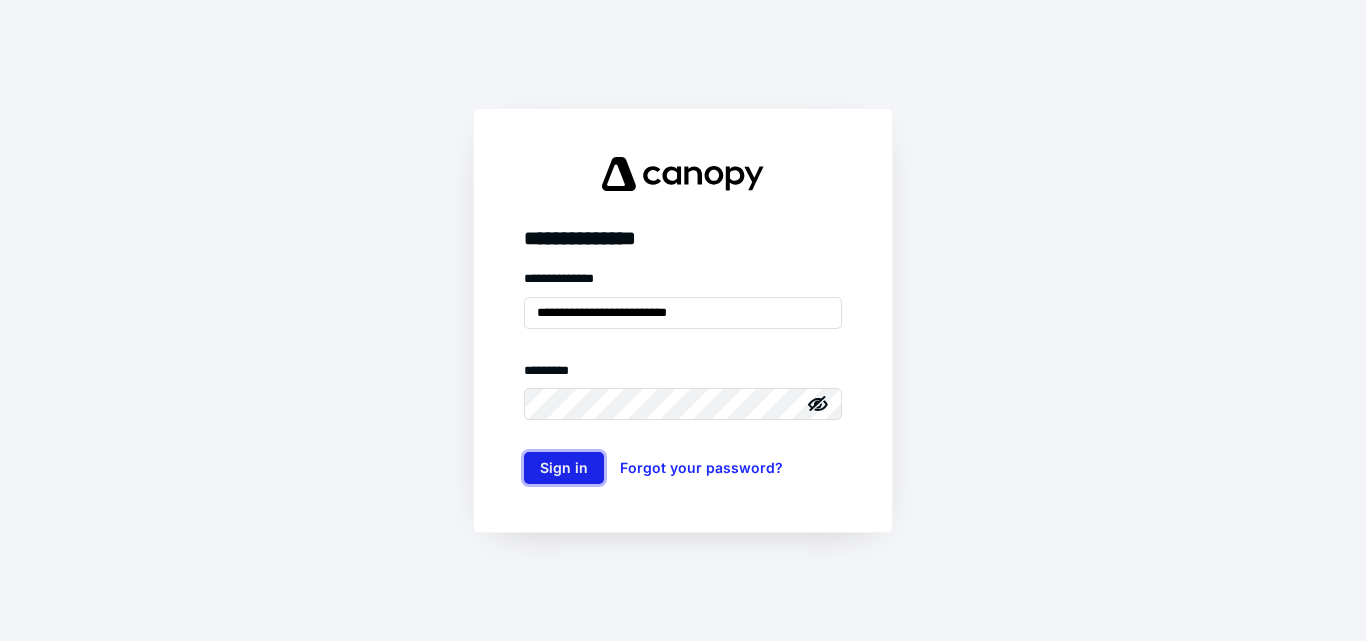 click on "Sign in" at bounding box center [564, 468] 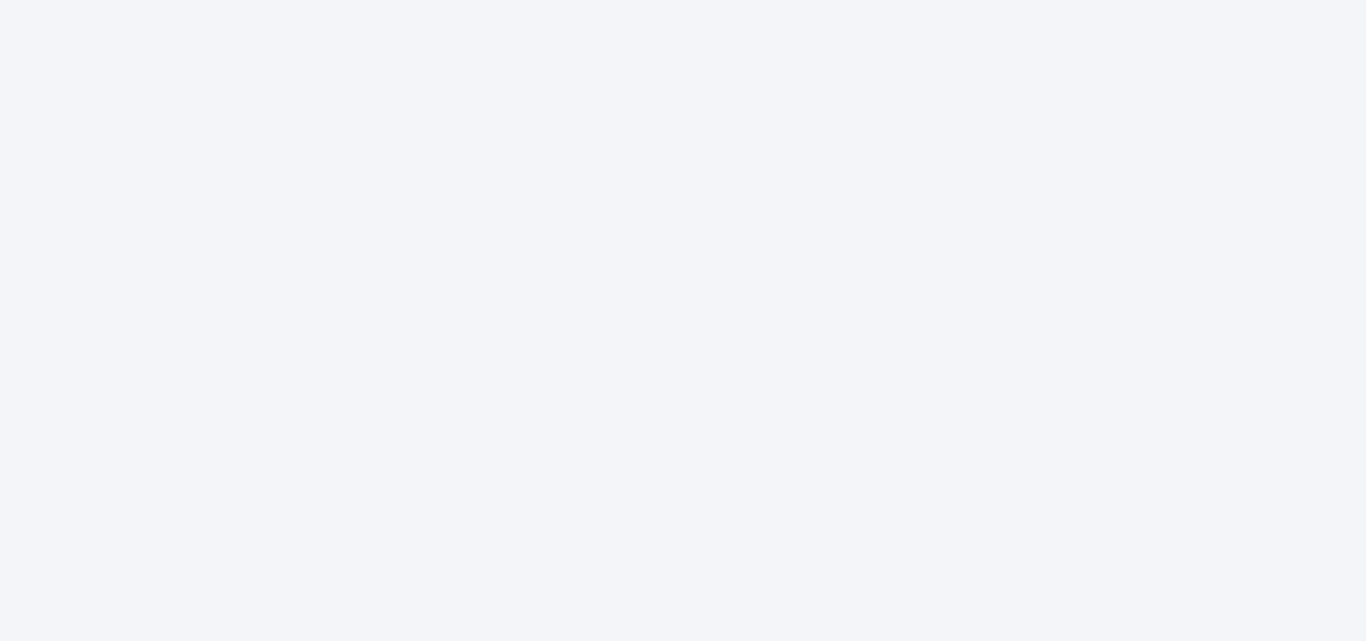 scroll, scrollTop: 0, scrollLeft: 0, axis: both 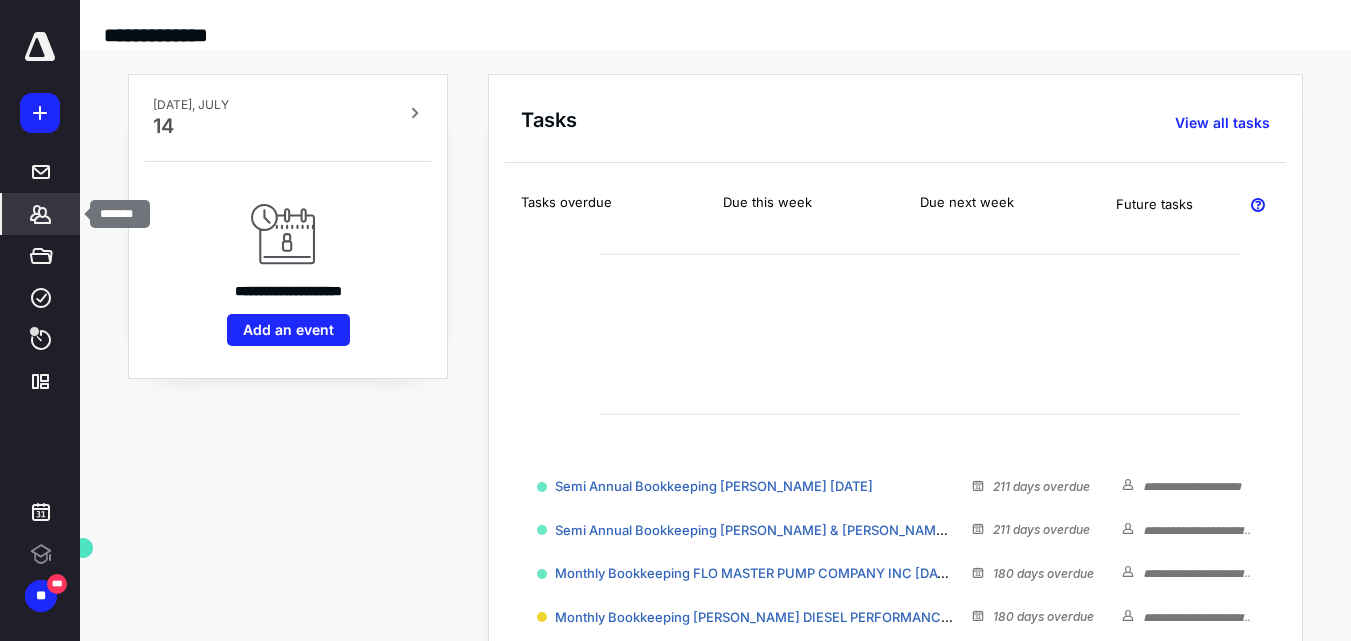 click on "*******" at bounding box center [41, 214] 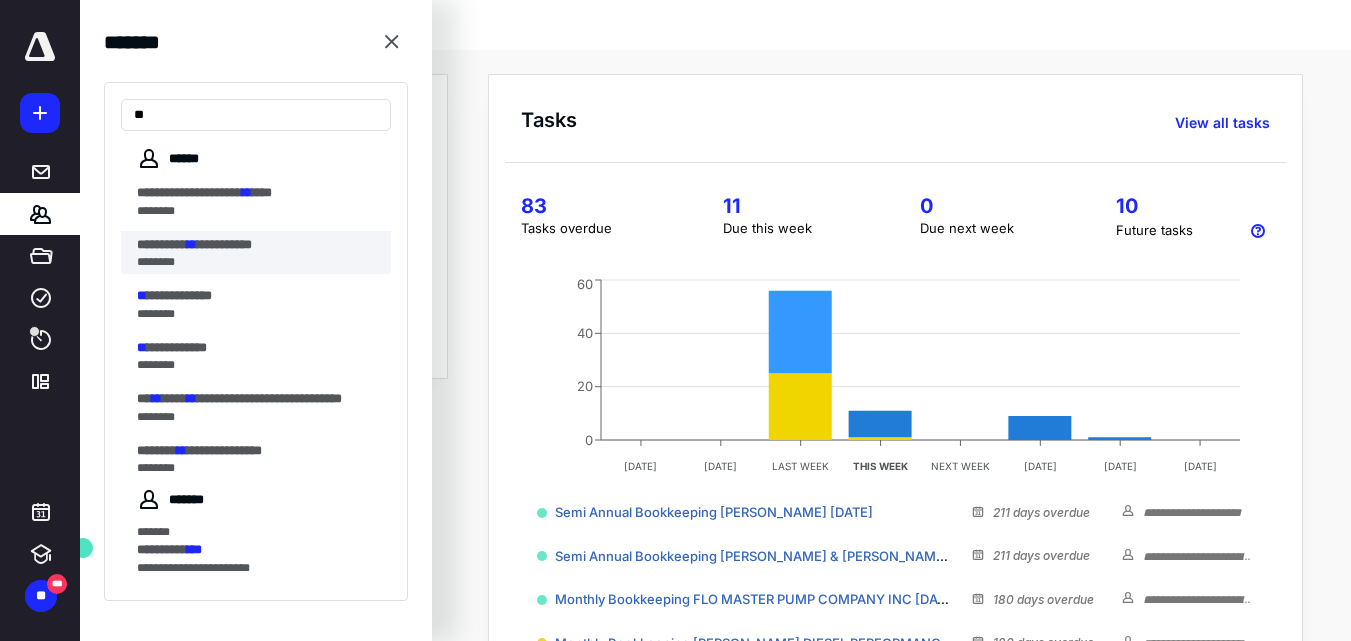 type on "**" 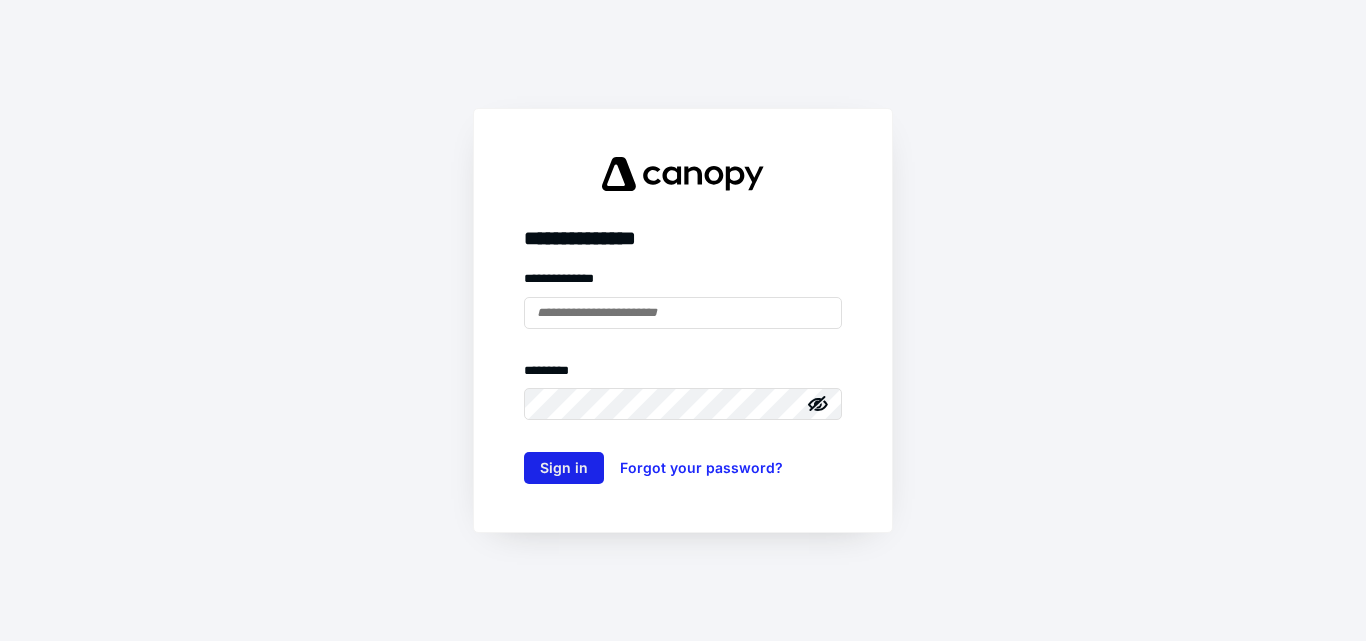 scroll, scrollTop: 0, scrollLeft: 0, axis: both 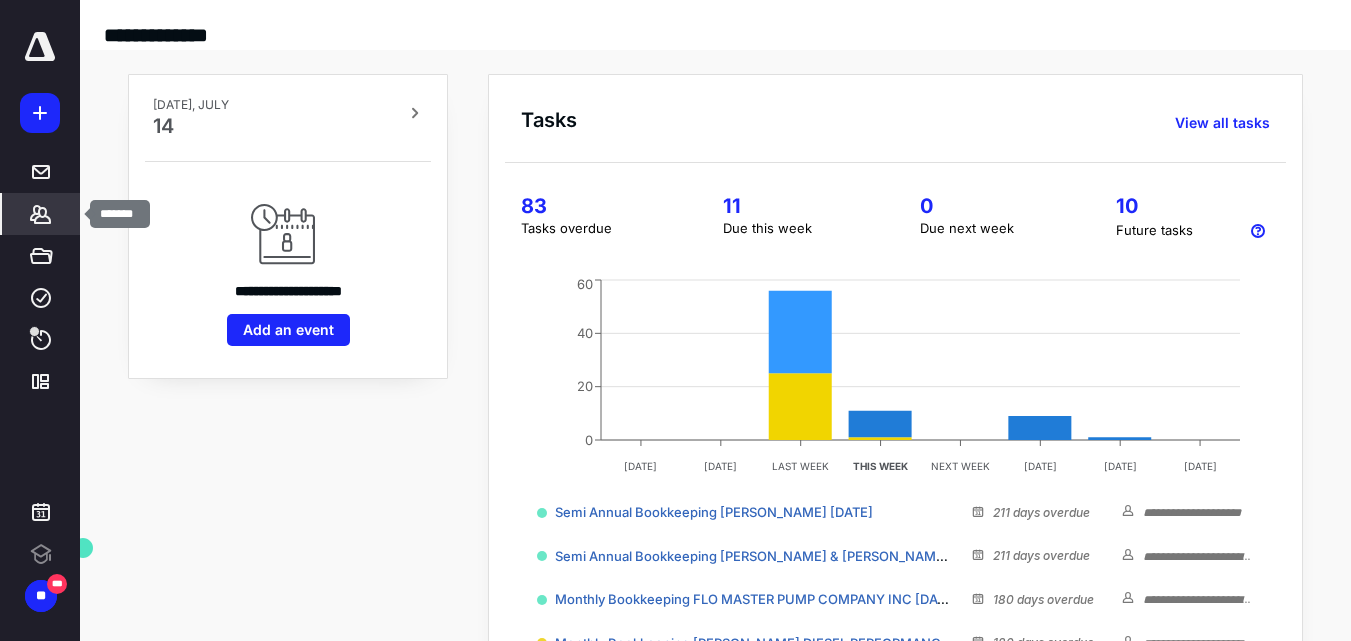 click on "*******" at bounding box center (41, 214) 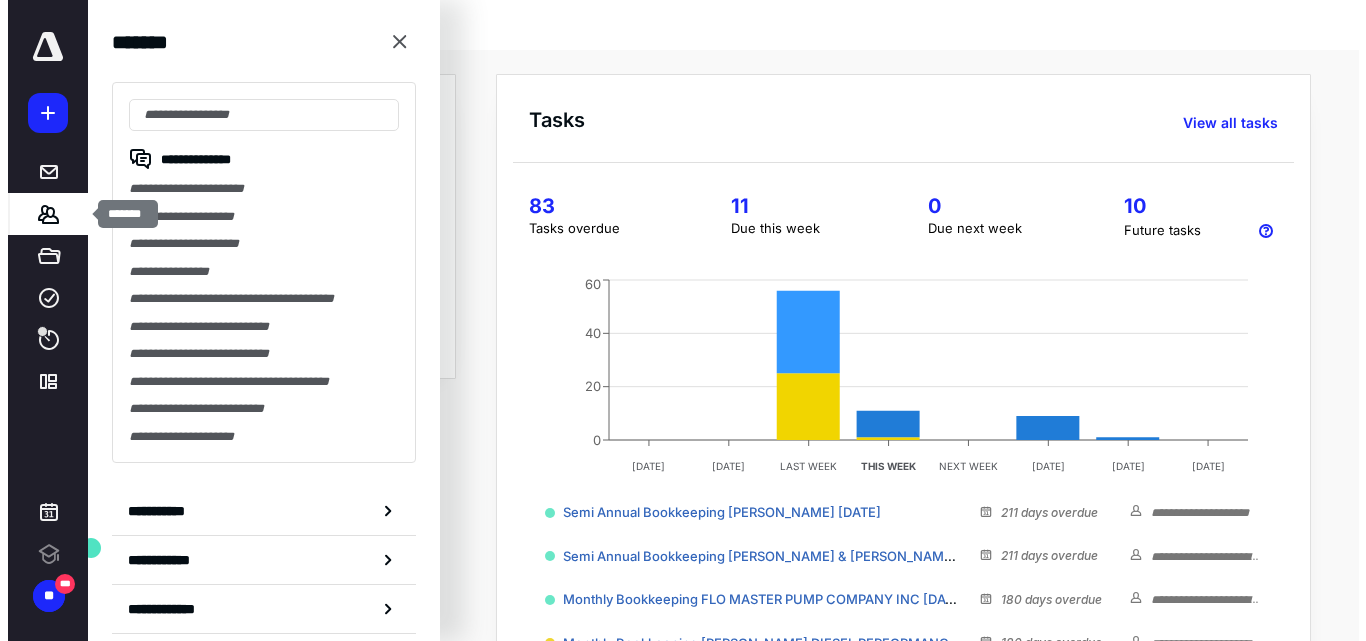 scroll, scrollTop: 0, scrollLeft: 0, axis: both 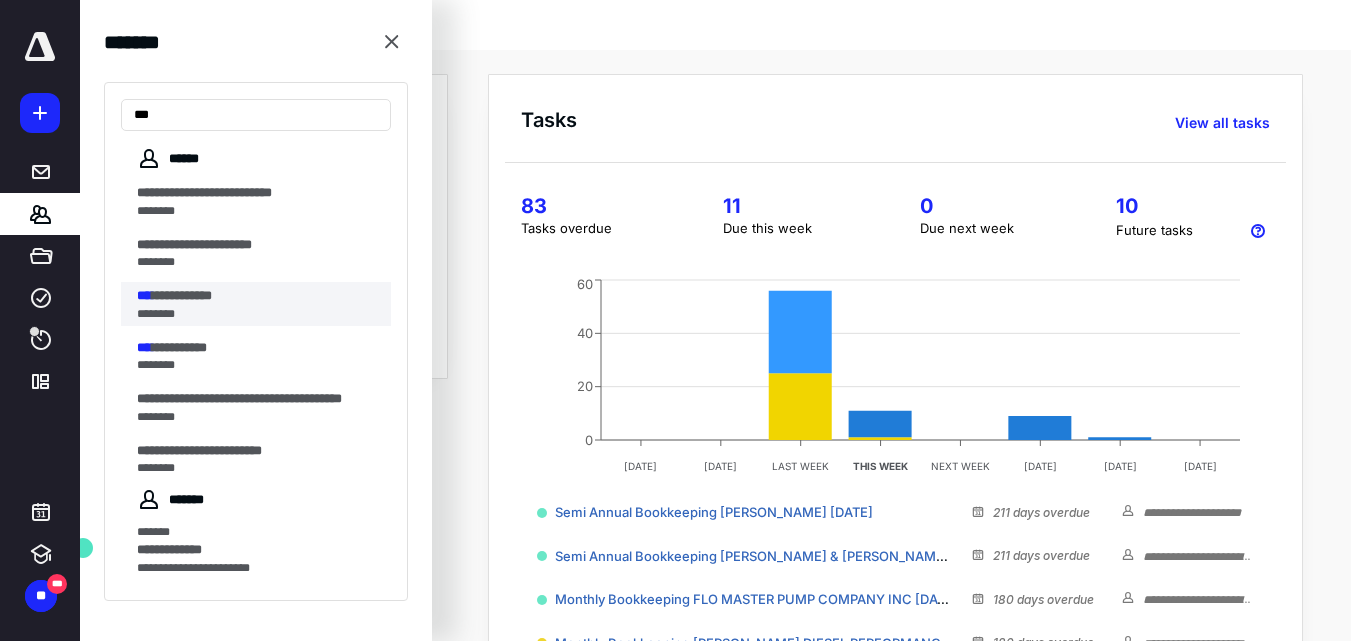 type on "***" 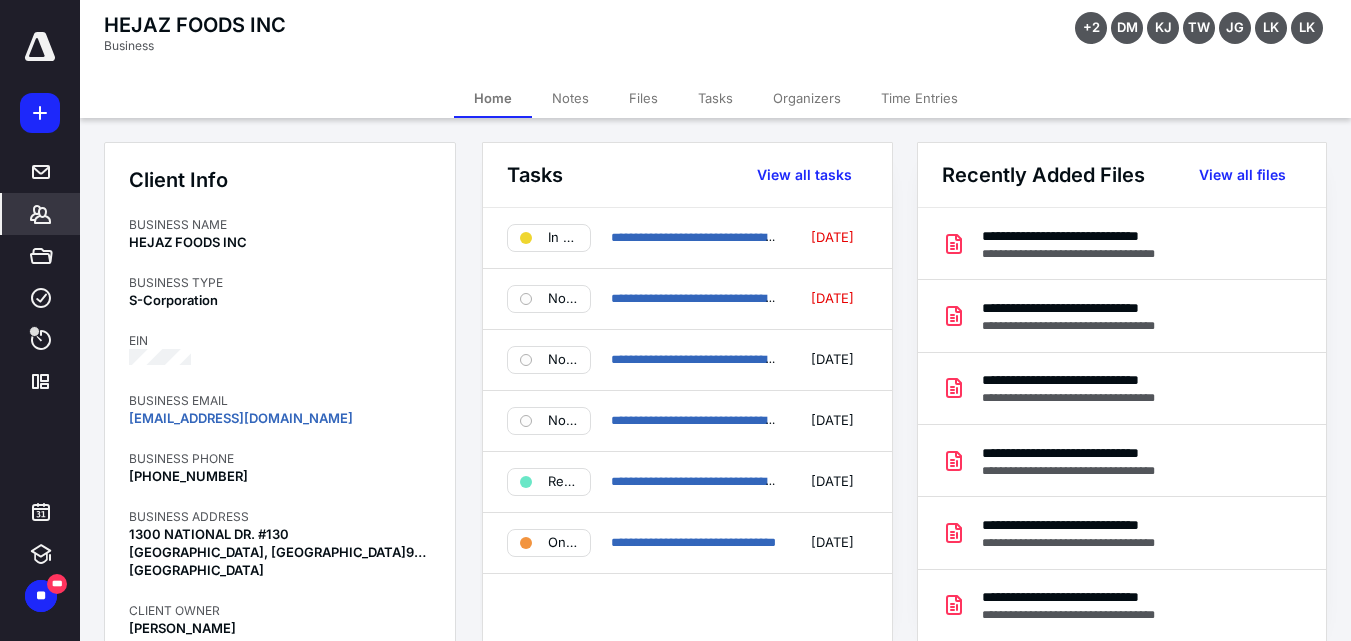 click on "Files" at bounding box center (643, 98) 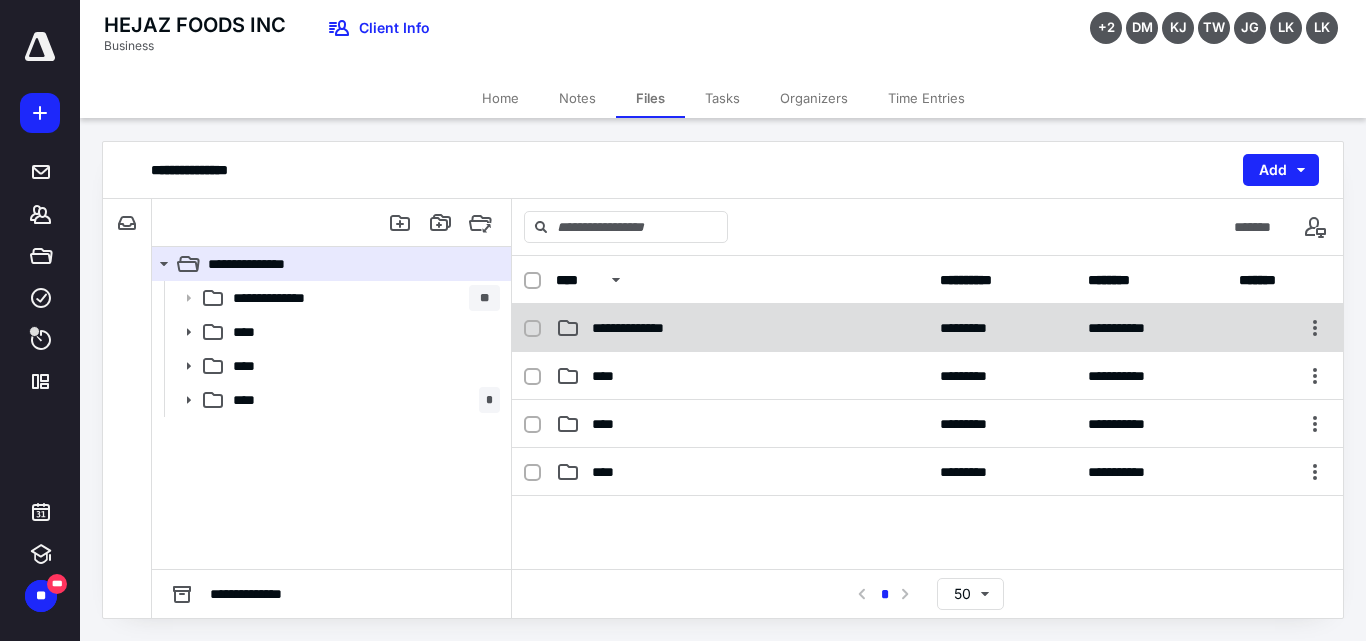 click on "**********" at bounding box center (927, 328) 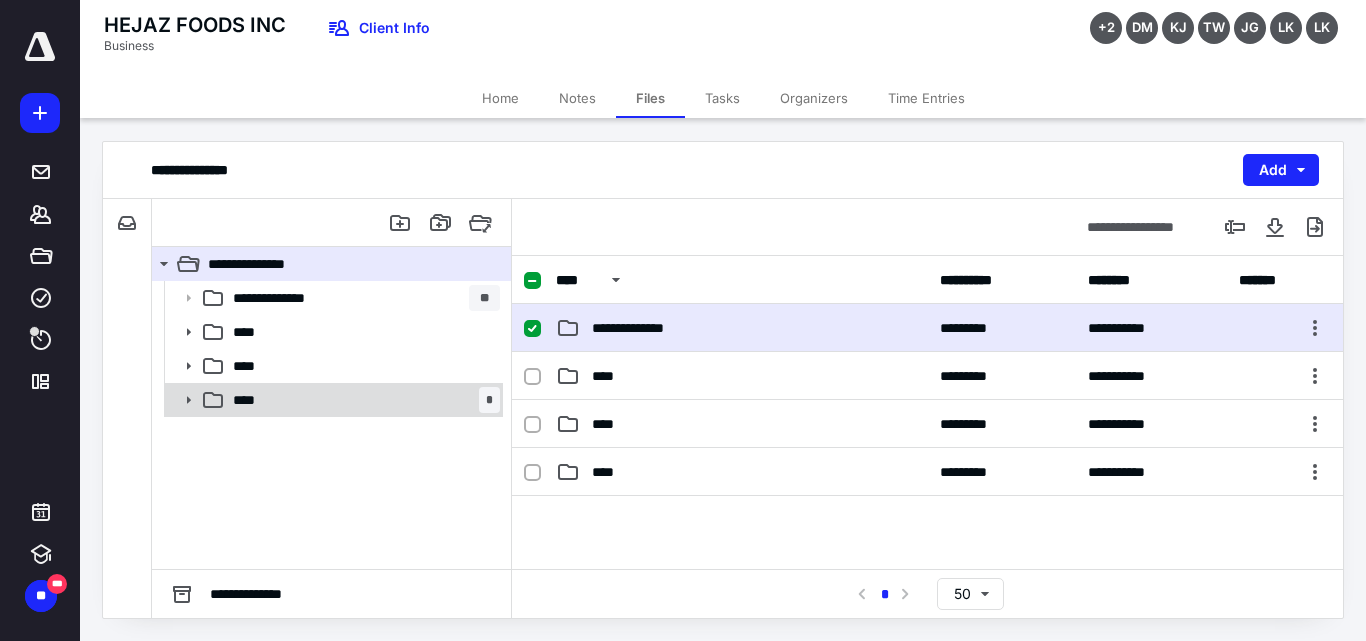 click on "****" at bounding box center (251, 400) 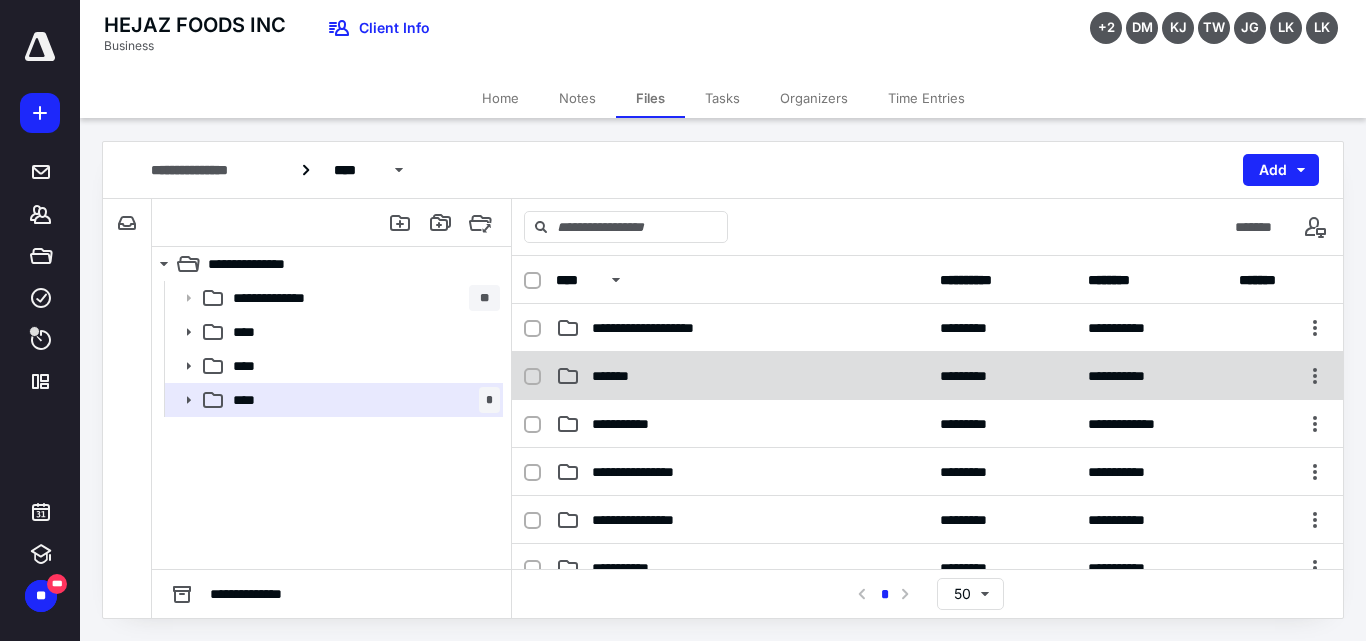 click on "*******" at bounding box center [614, 376] 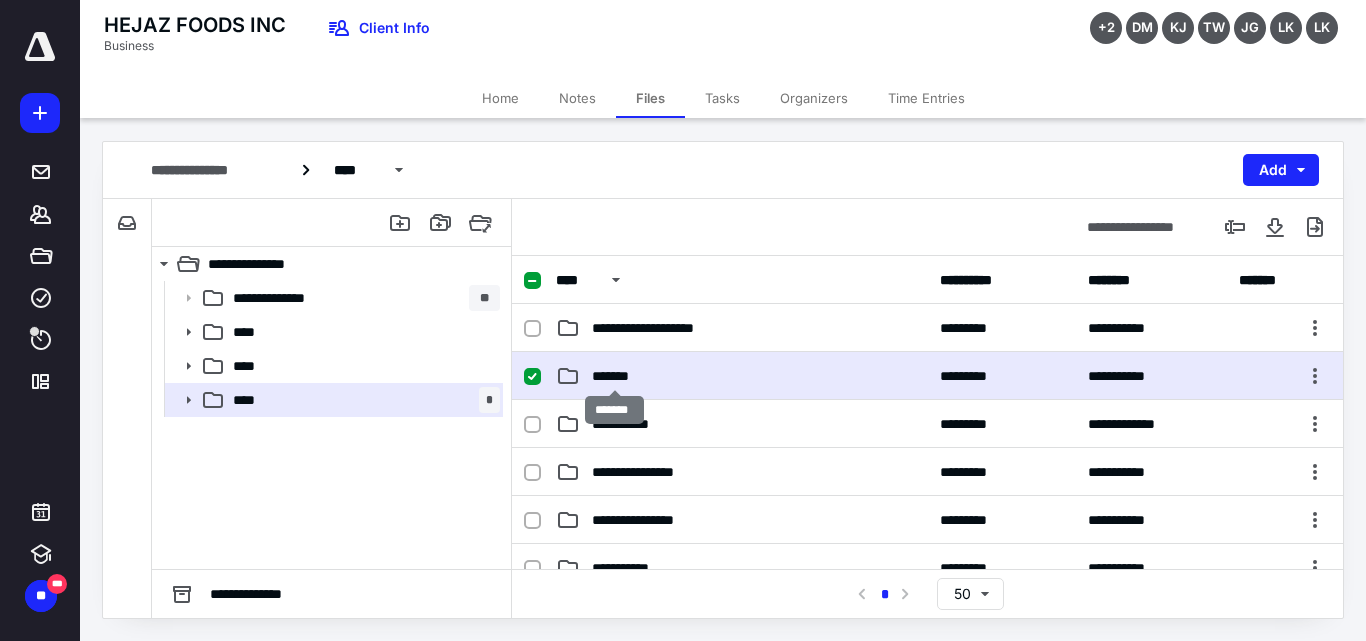 click on "*******" at bounding box center (614, 376) 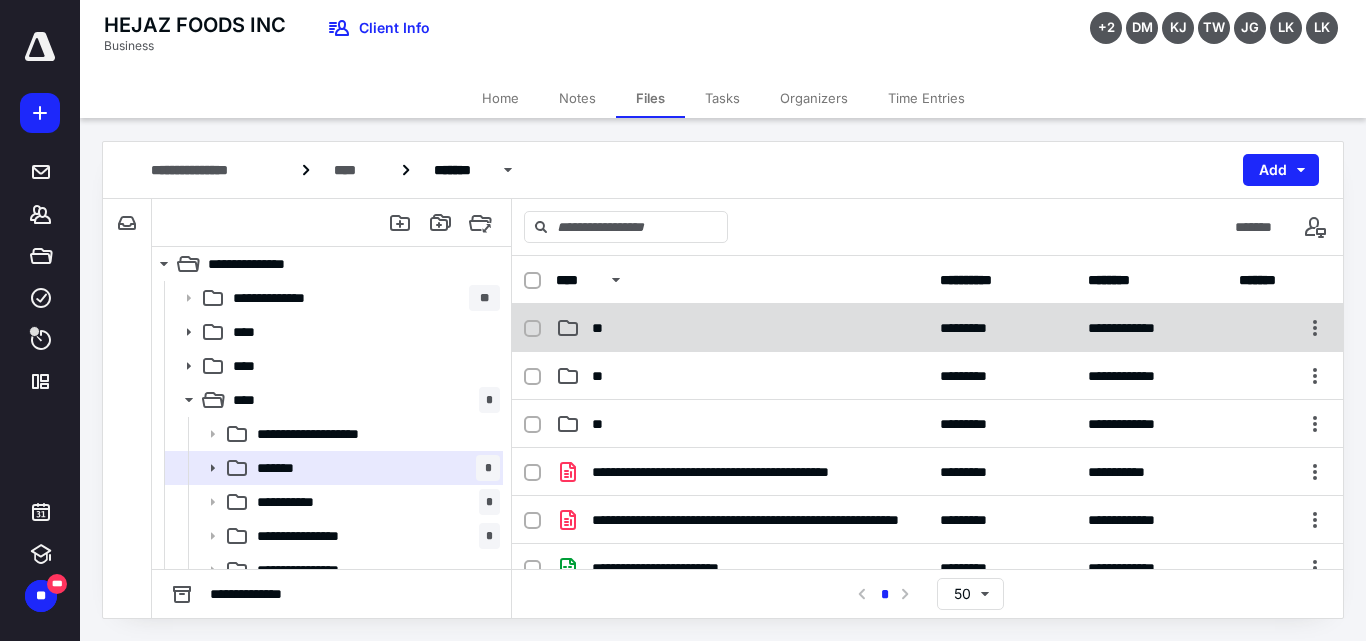 click on "**" at bounding box center (742, 328) 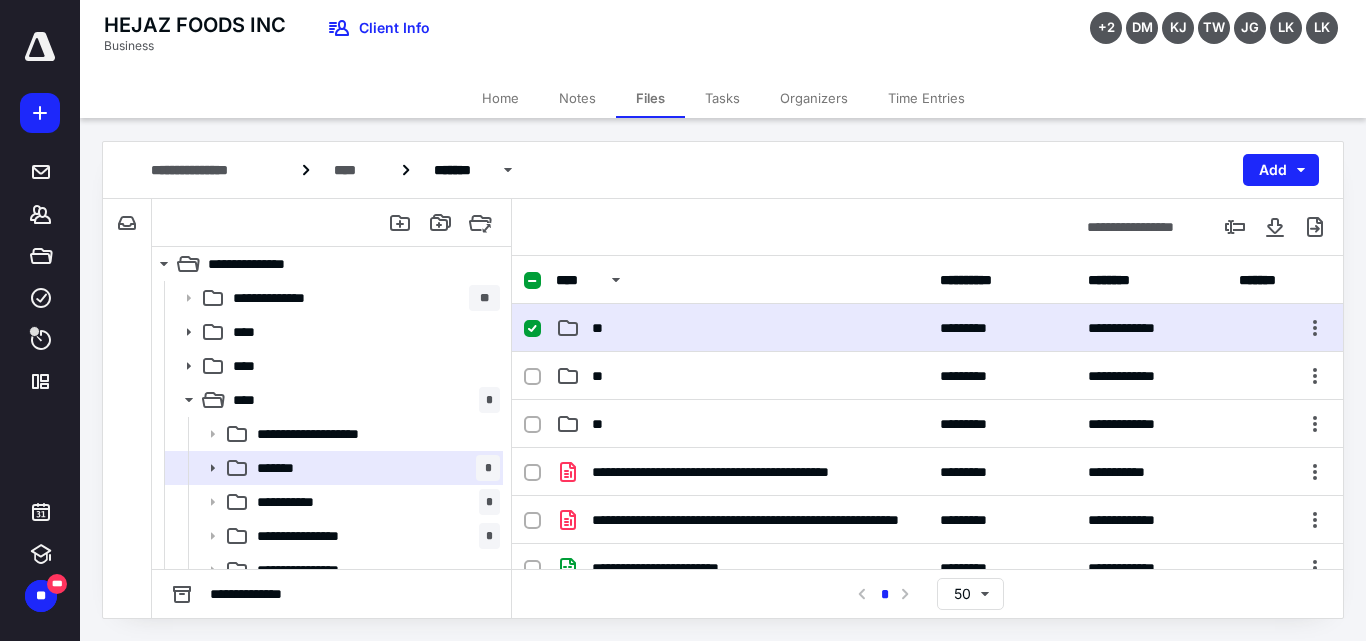 click on "**" at bounding box center [742, 328] 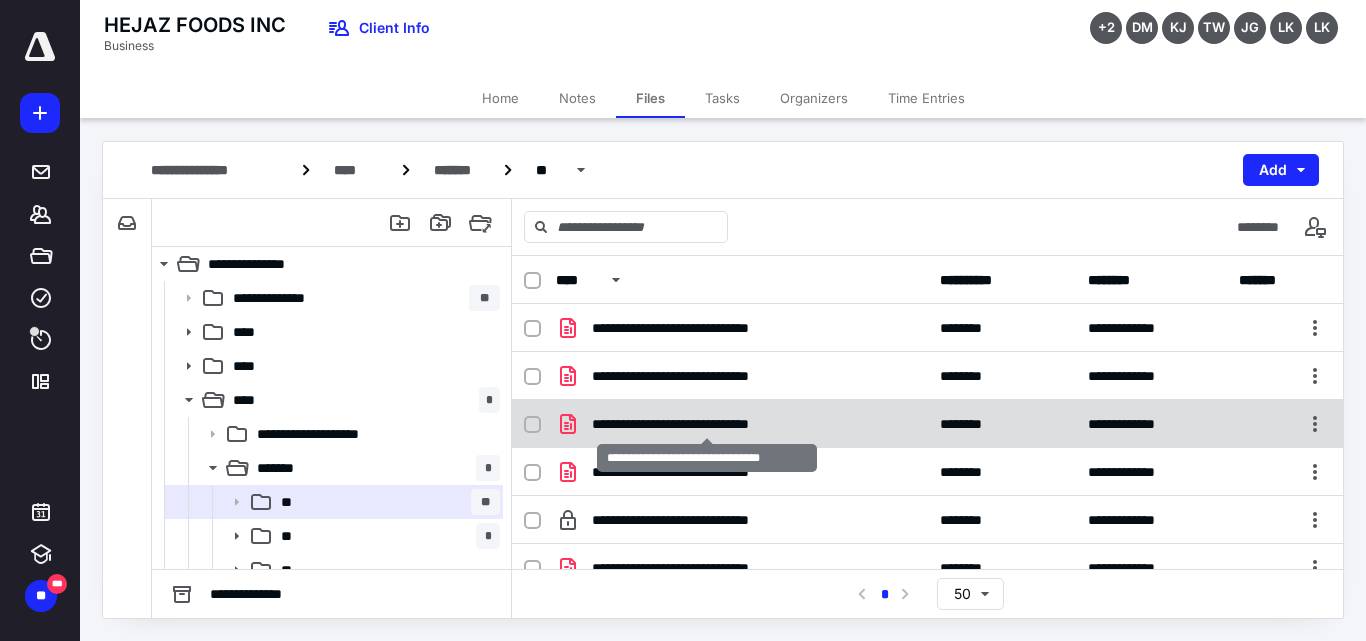 click on "**********" at bounding box center (707, 424) 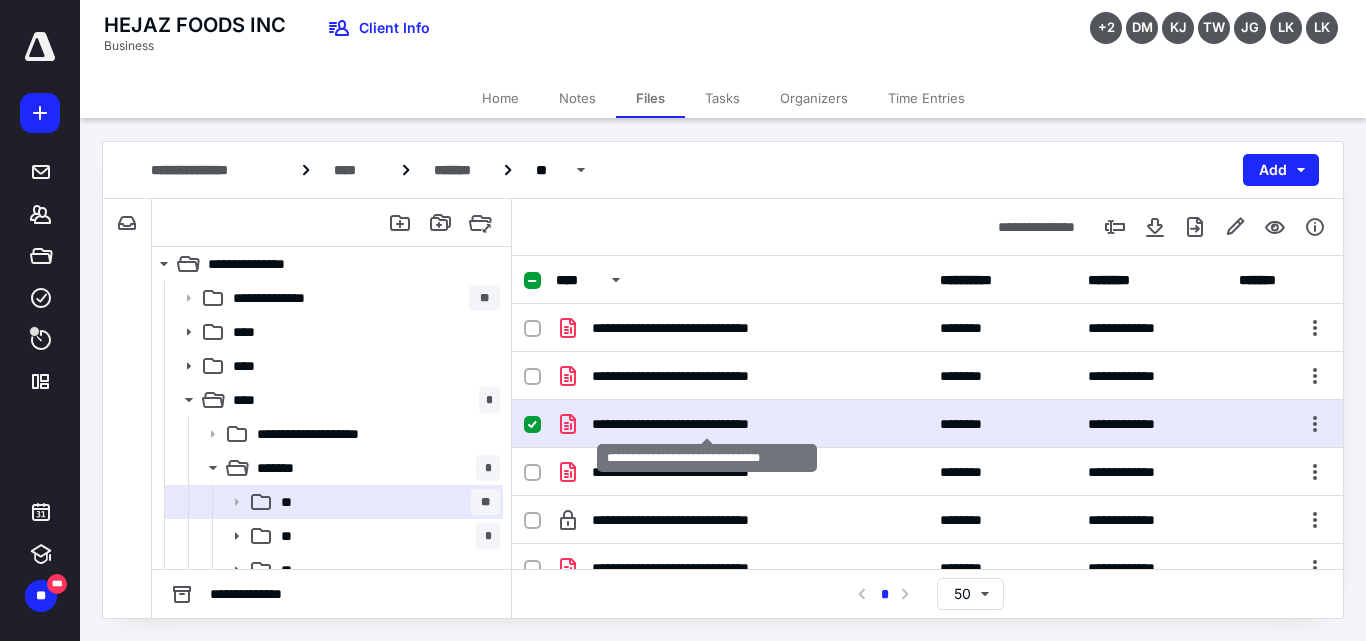 click on "**********" at bounding box center (707, 424) 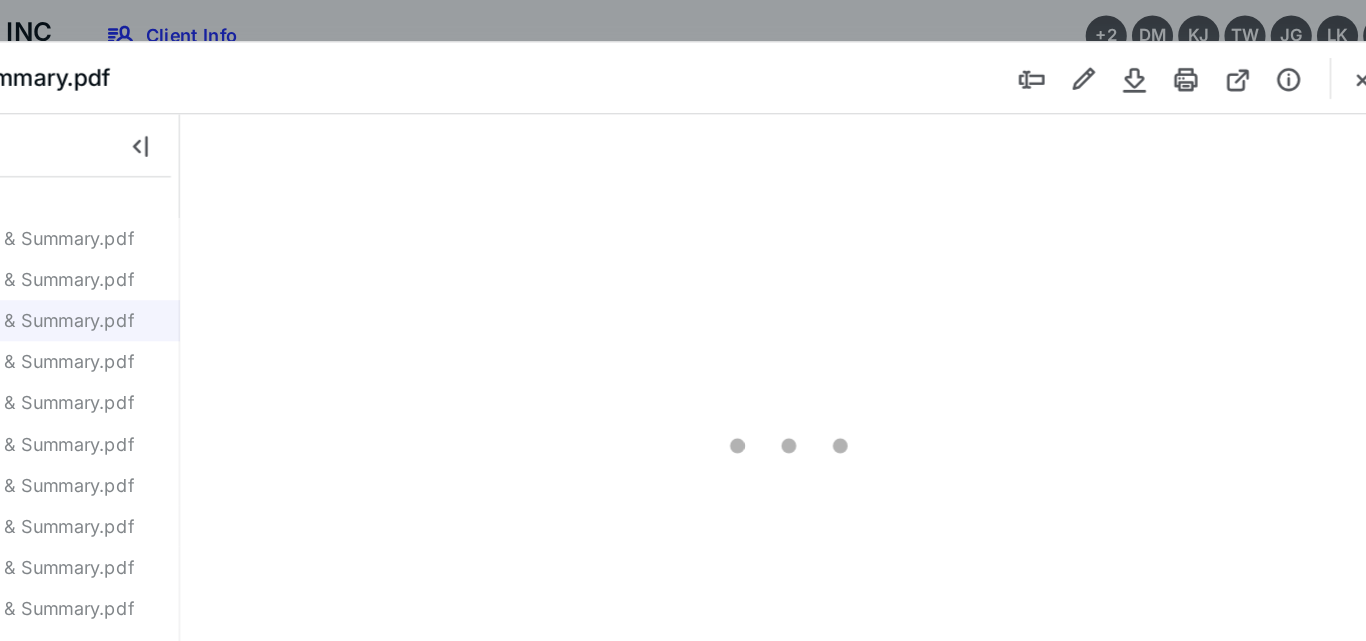 scroll, scrollTop: 0, scrollLeft: 0, axis: both 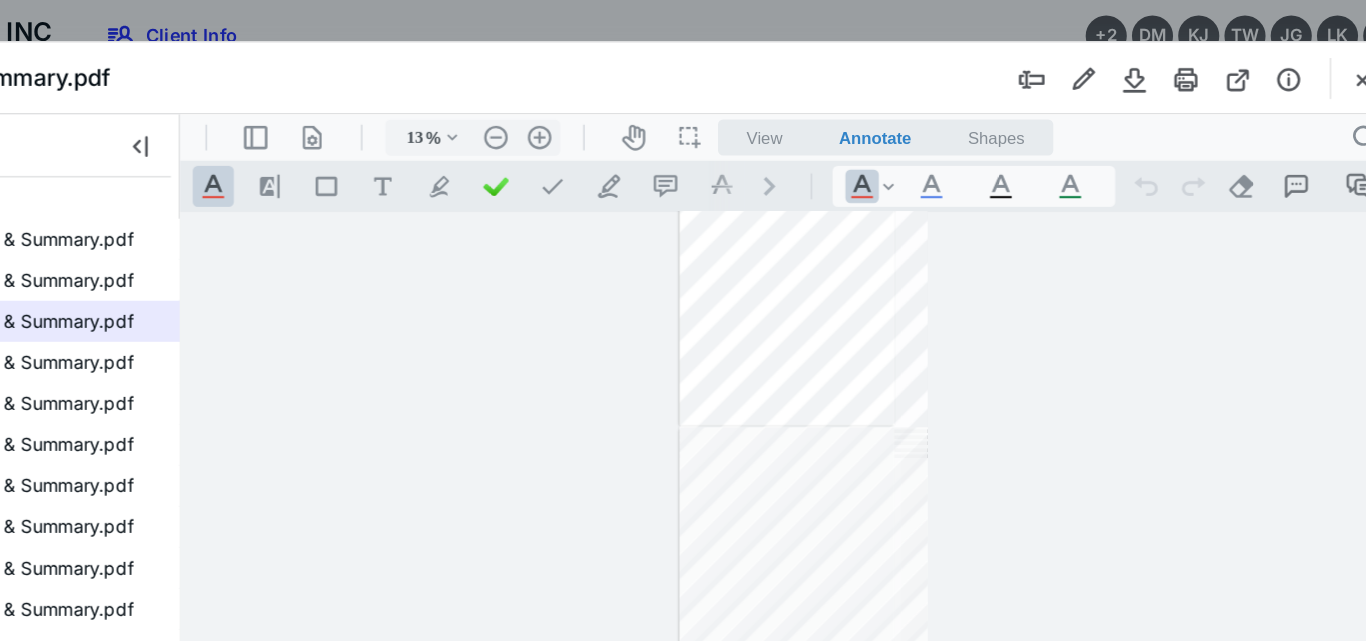 type on "20" 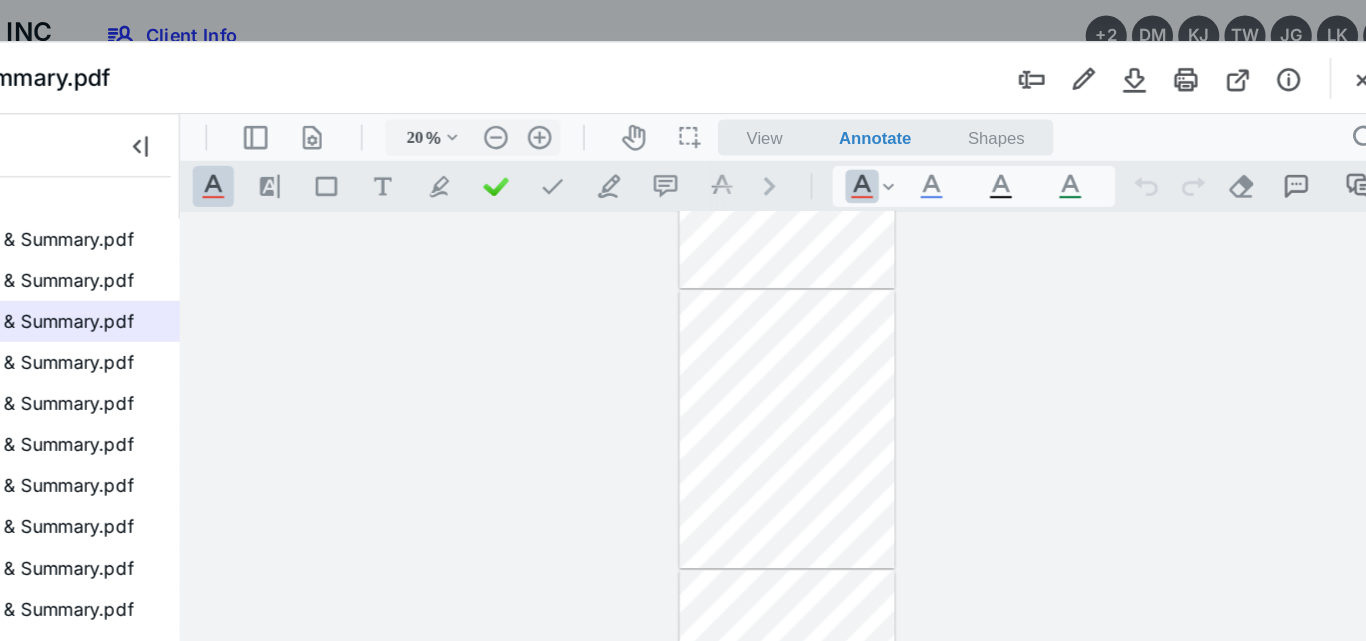 type on "28" 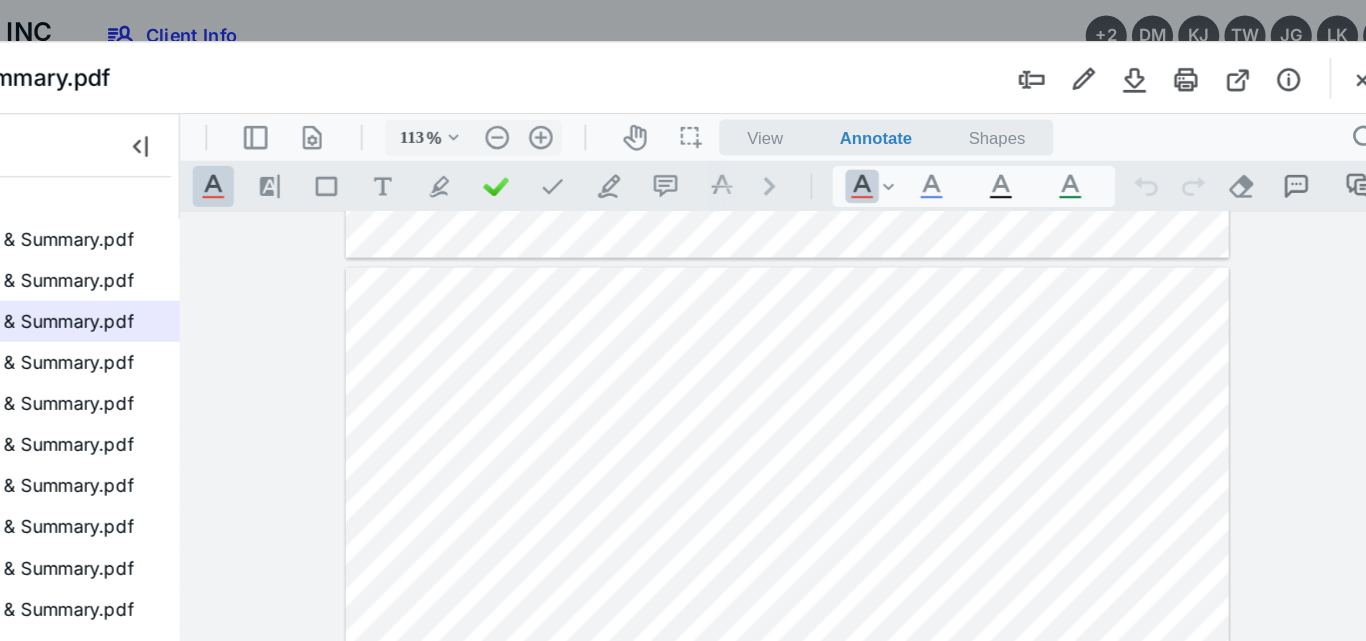 scroll, scrollTop: 1756, scrollLeft: 0, axis: vertical 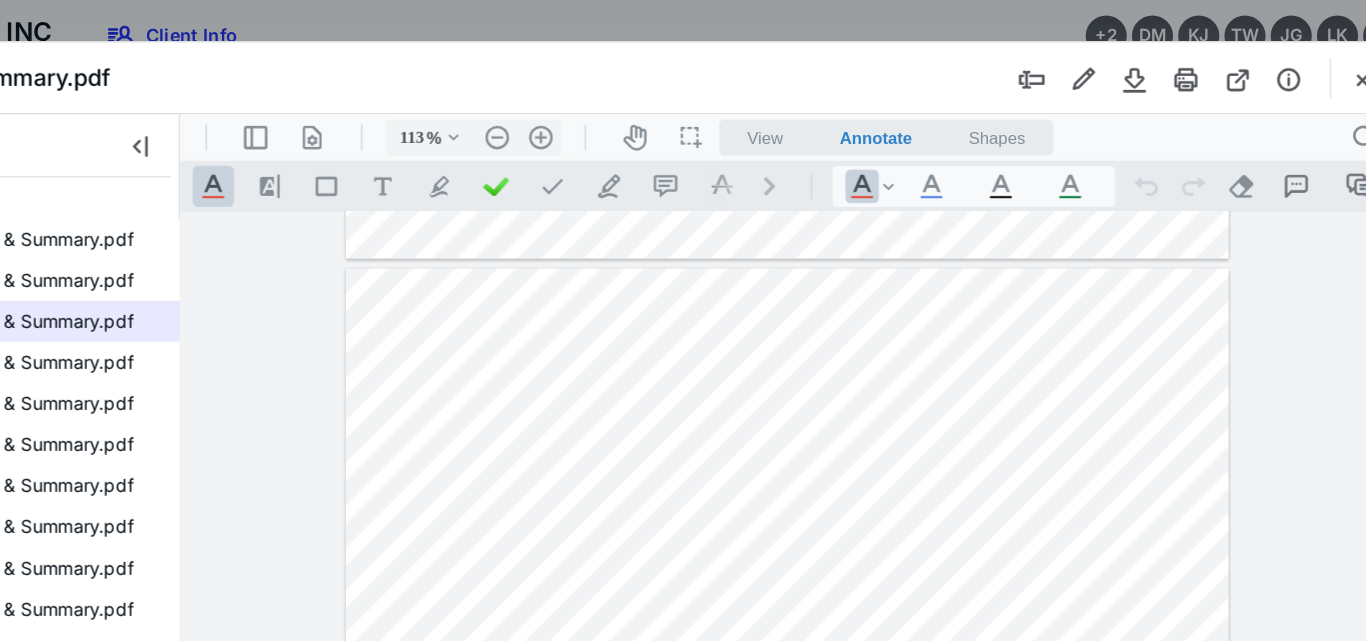 drag, startPoint x: 464, startPoint y: 458, endPoint x: 960, endPoint y: 249, distance: 538.2351 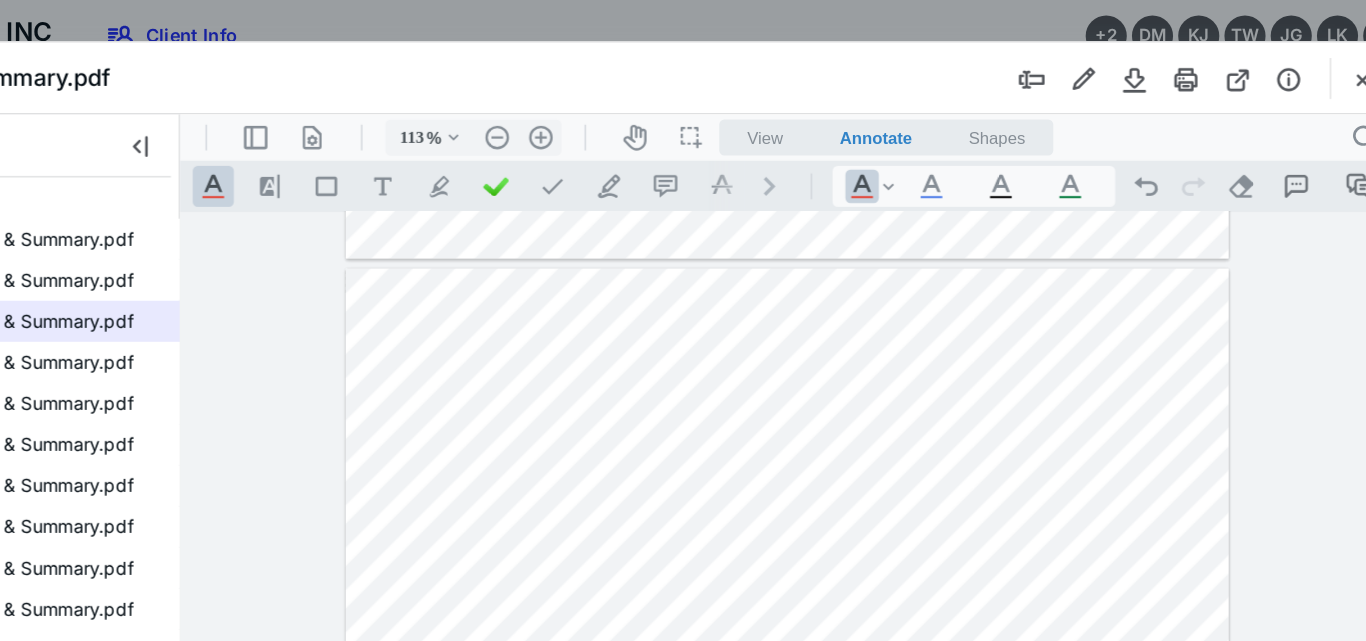 click at bounding box center [652, 679] 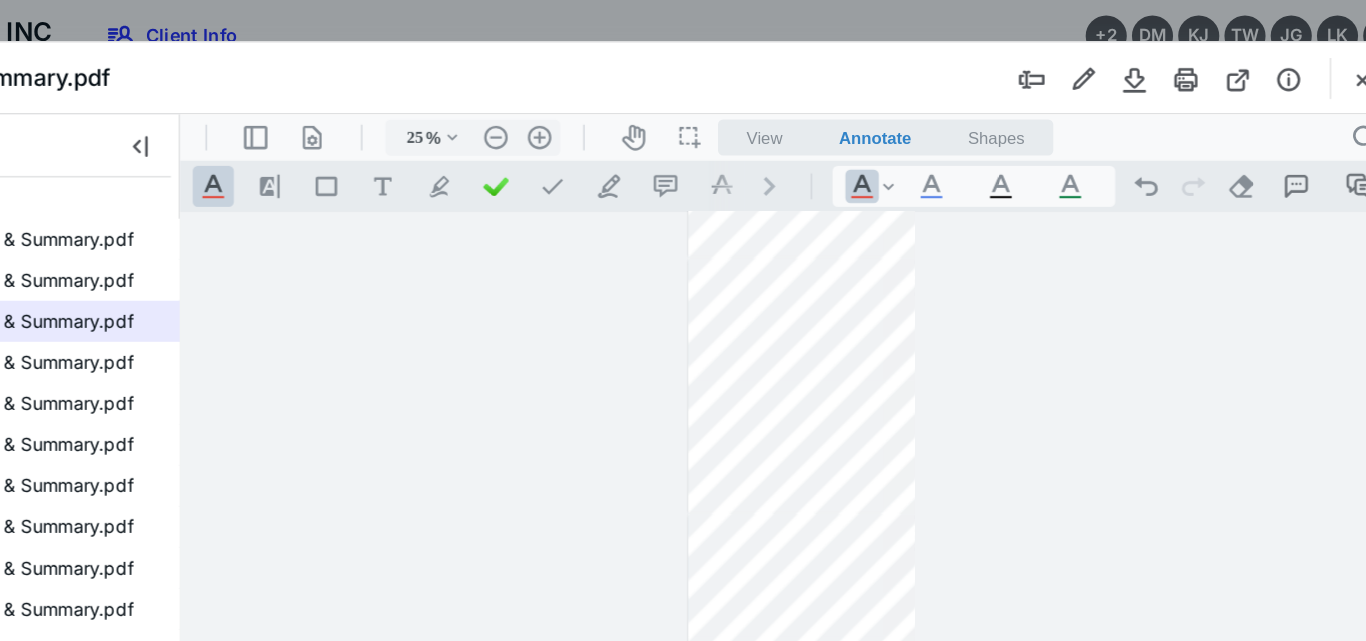 type on "18" 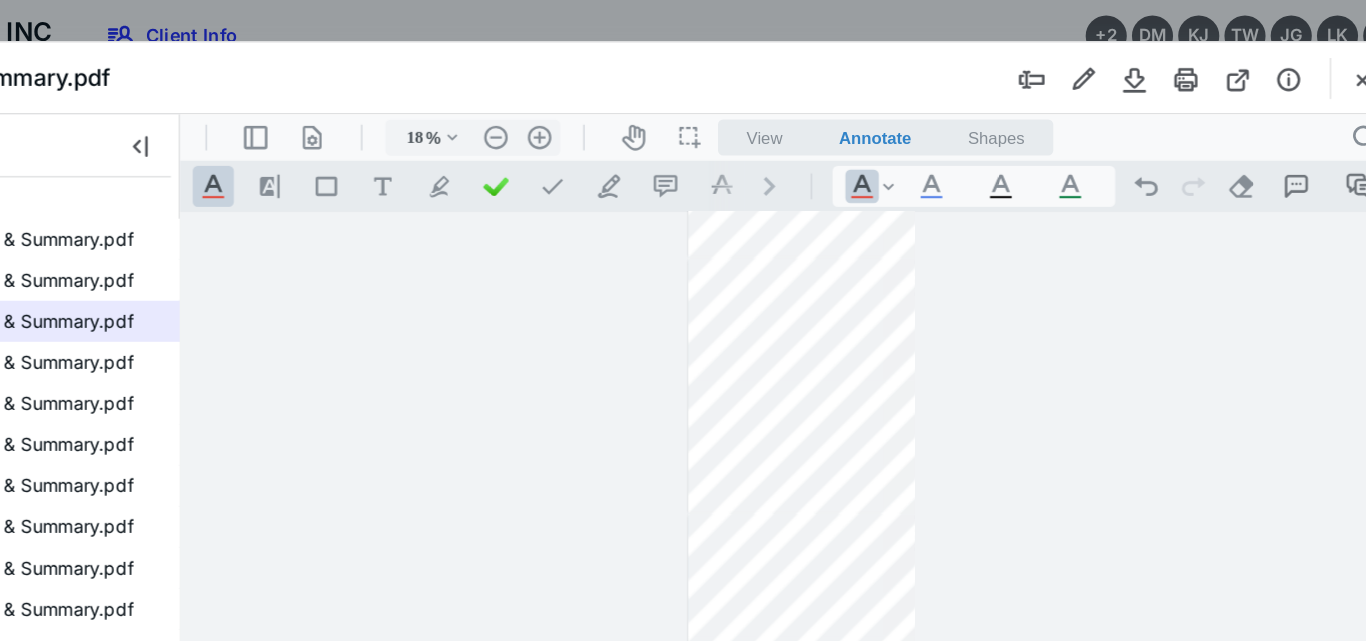 type on "10" 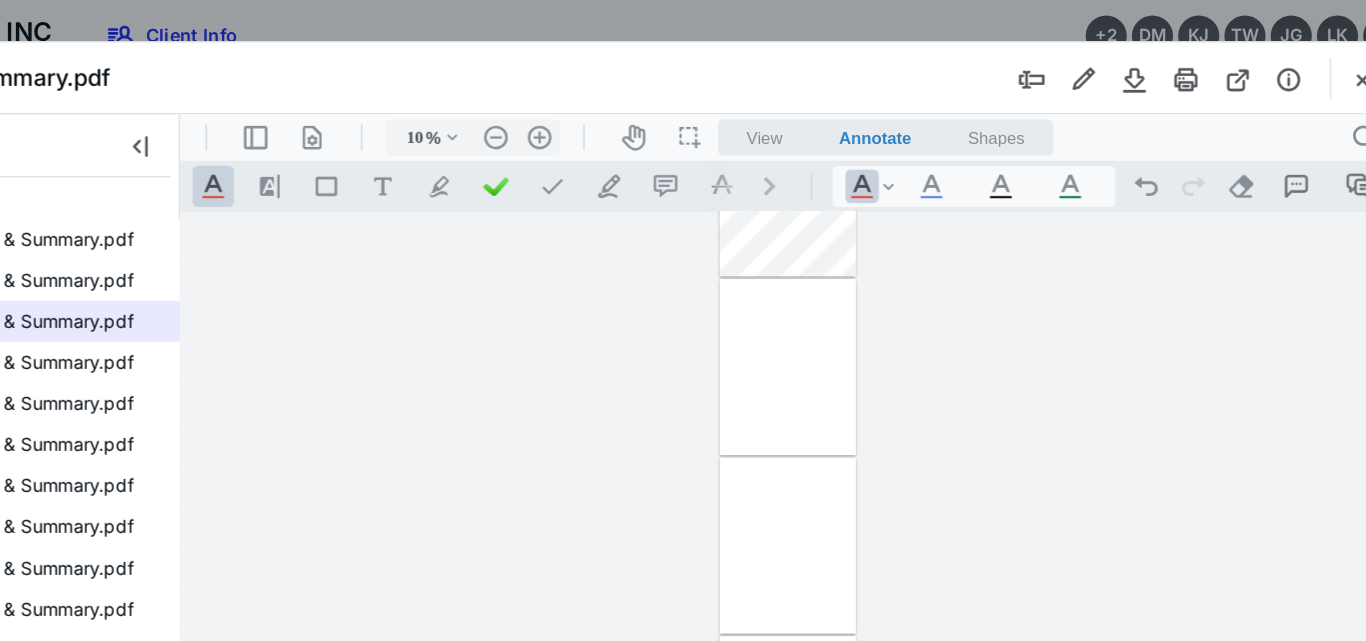 type on "18" 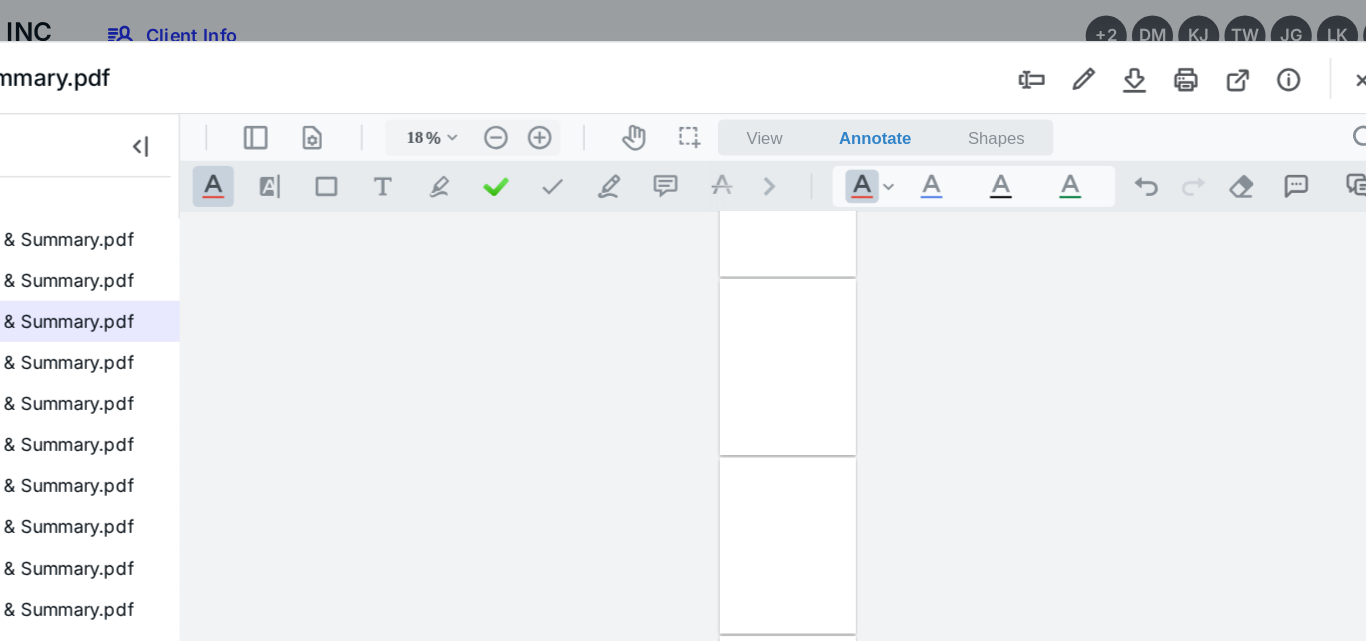 scroll, scrollTop: 155, scrollLeft: 0, axis: vertical 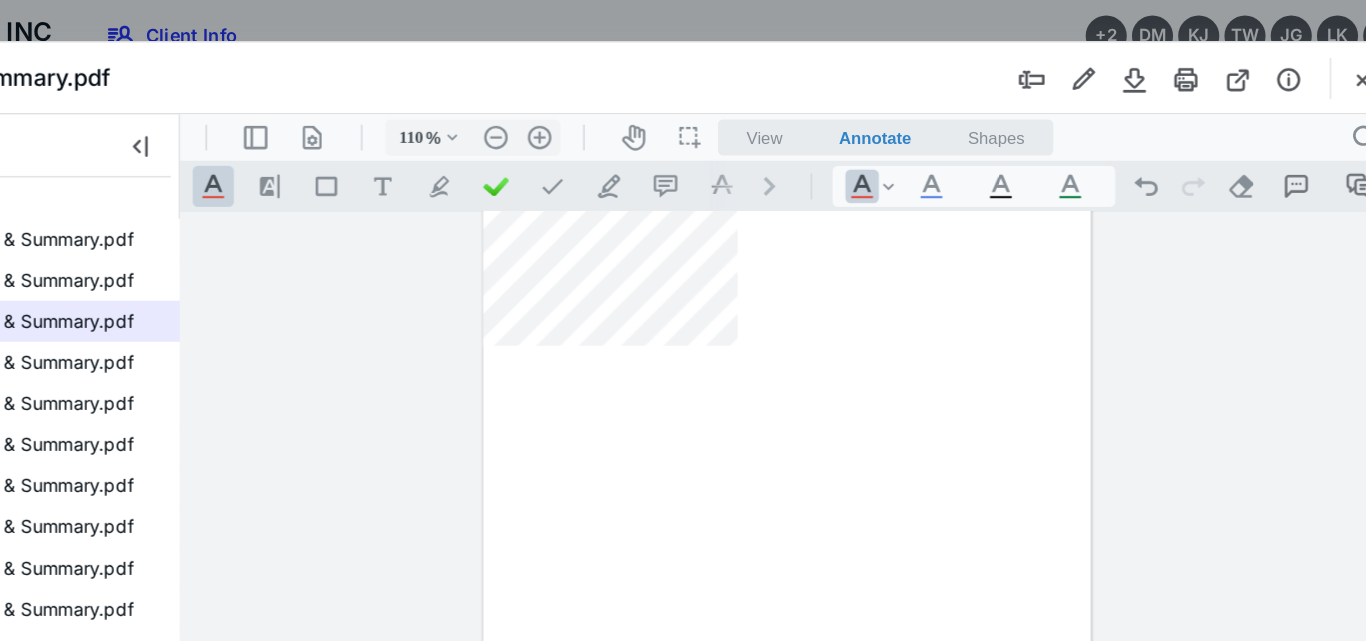 type on "135" 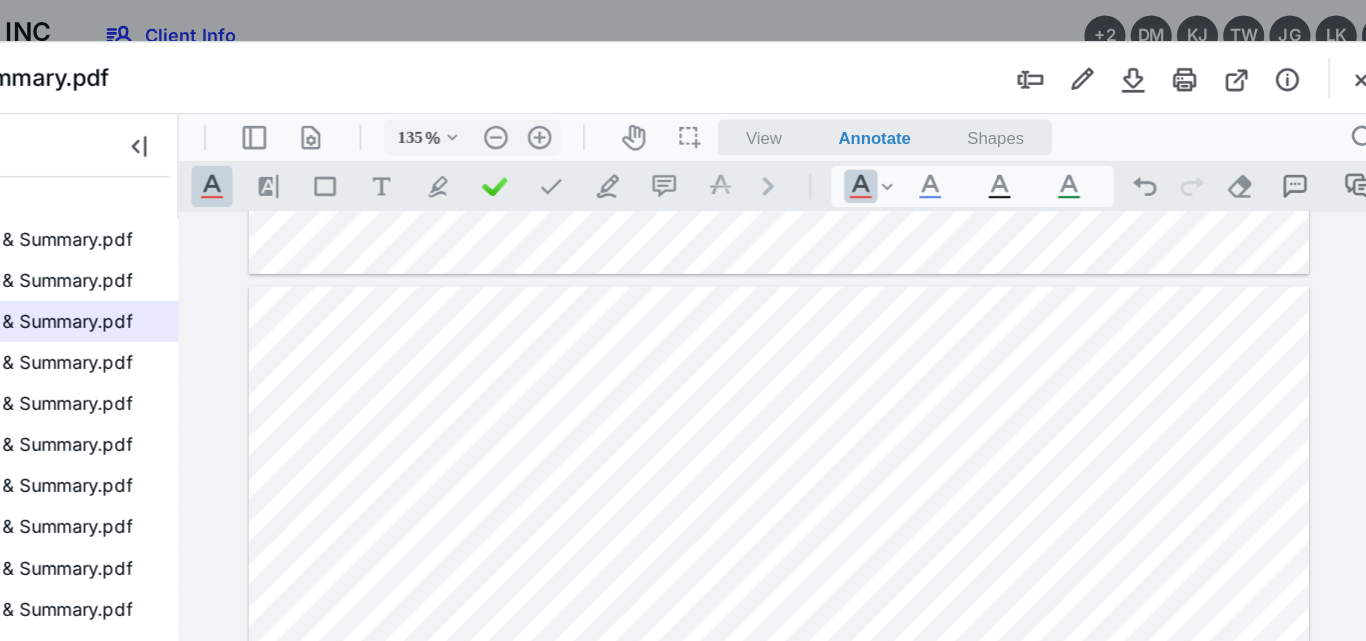 scroll, scrollTop: 2104, scrollLeft: 71, axis: both 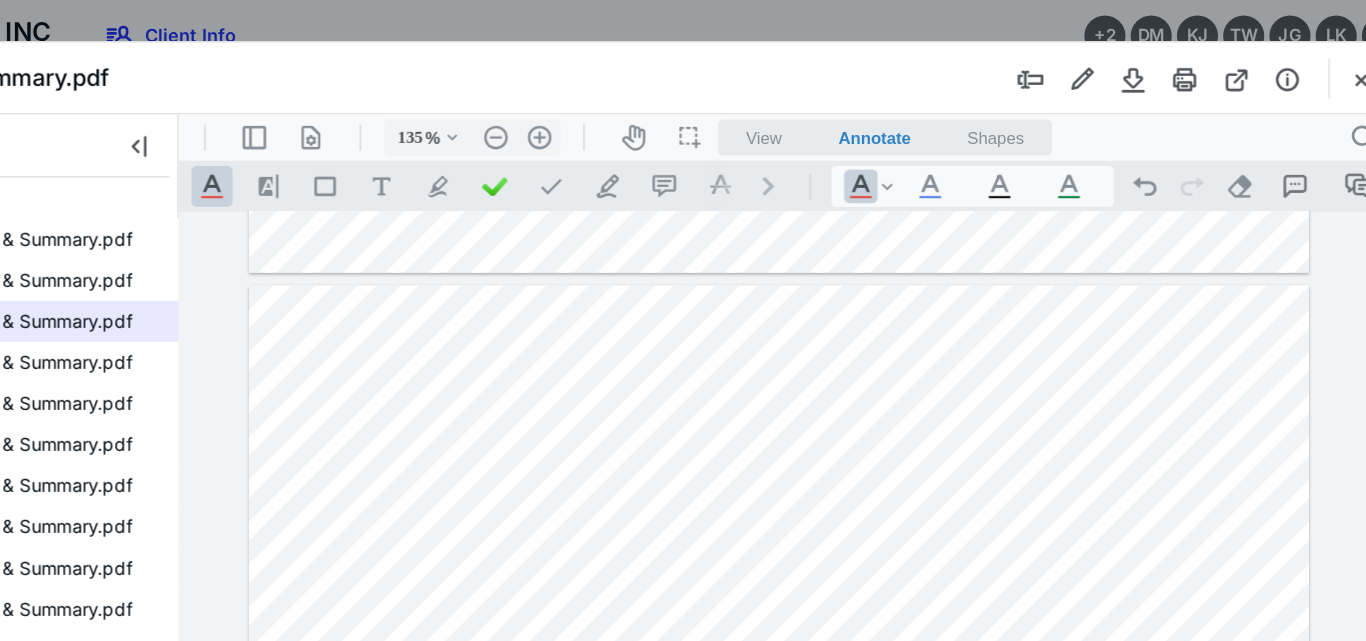 click at bounding box center (645, 781) 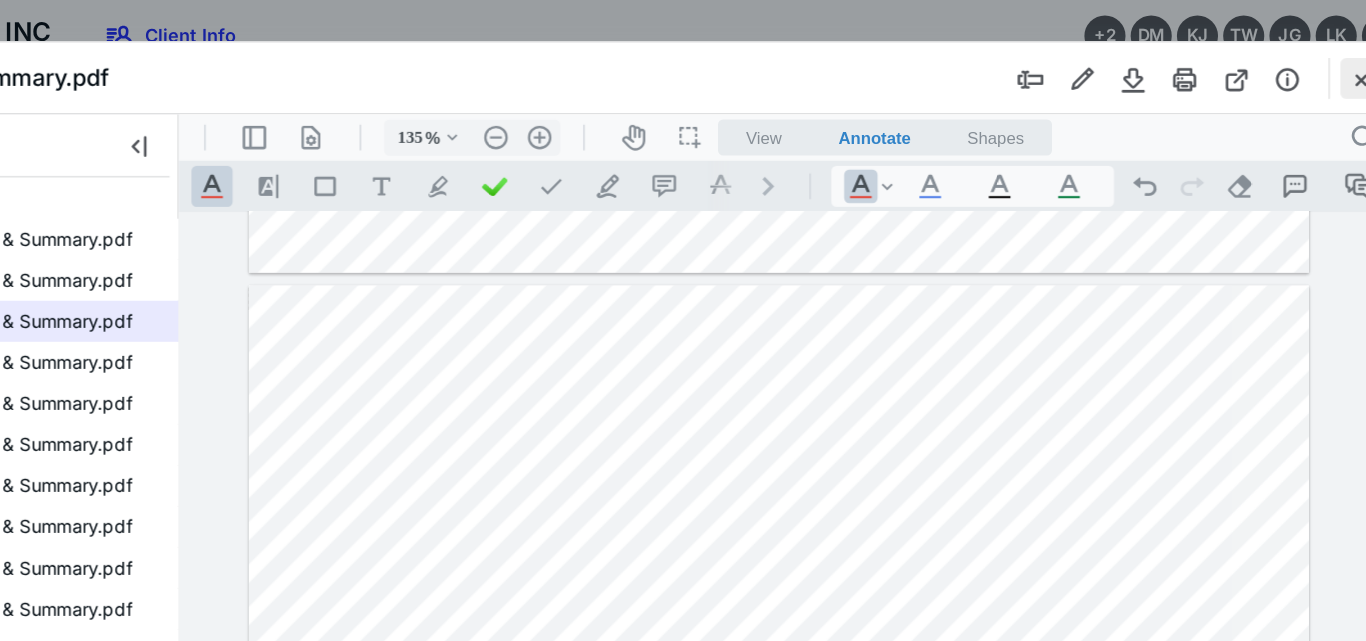 click at bounding box center (1305, 61) 